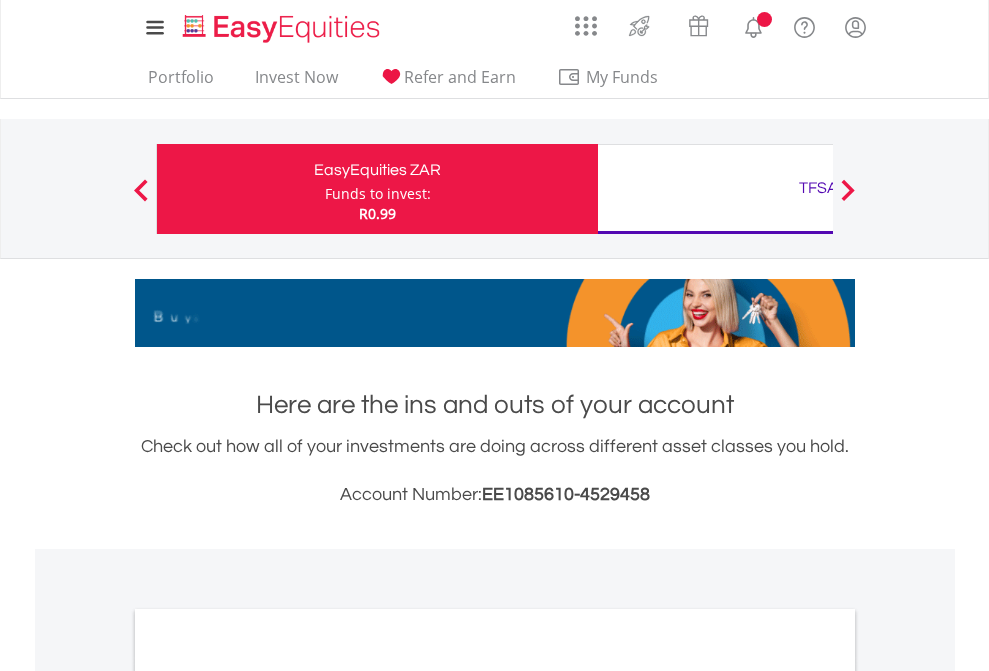 scroll, scrollTop: 0, scrollLeft: 0, axis: both 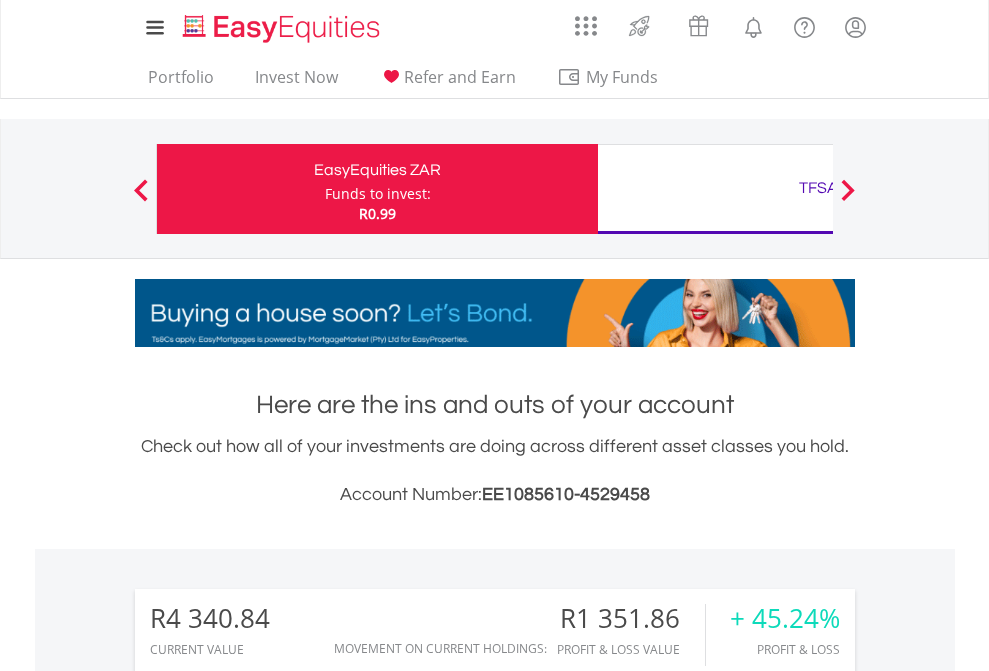 click on "Funds to invest:" at bounding box center [378, 194] 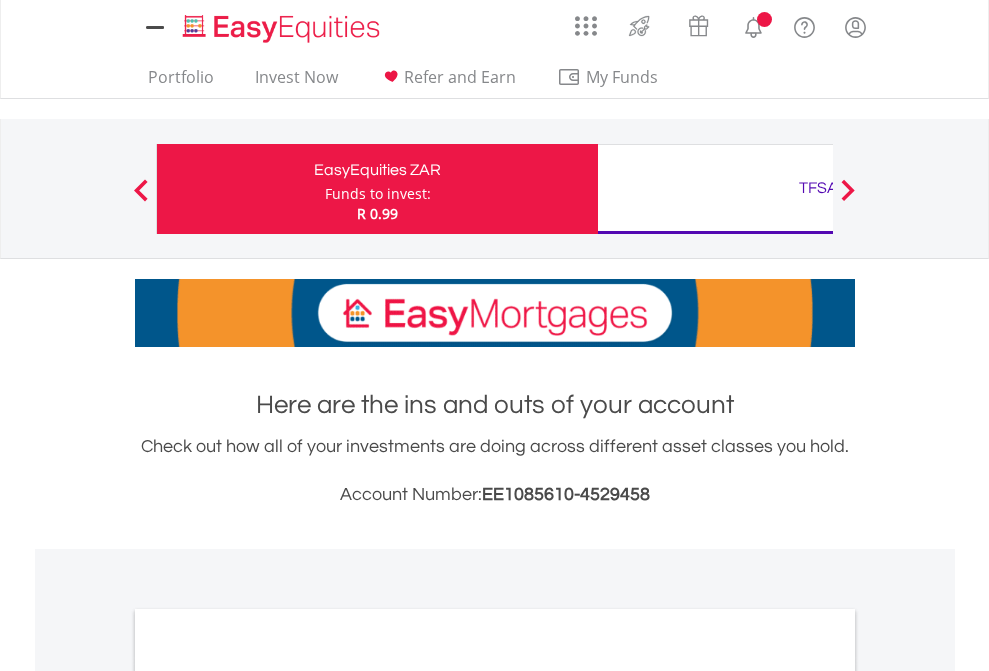 scroll, scrollTop: 0, scrollLeft: 0, axis: both 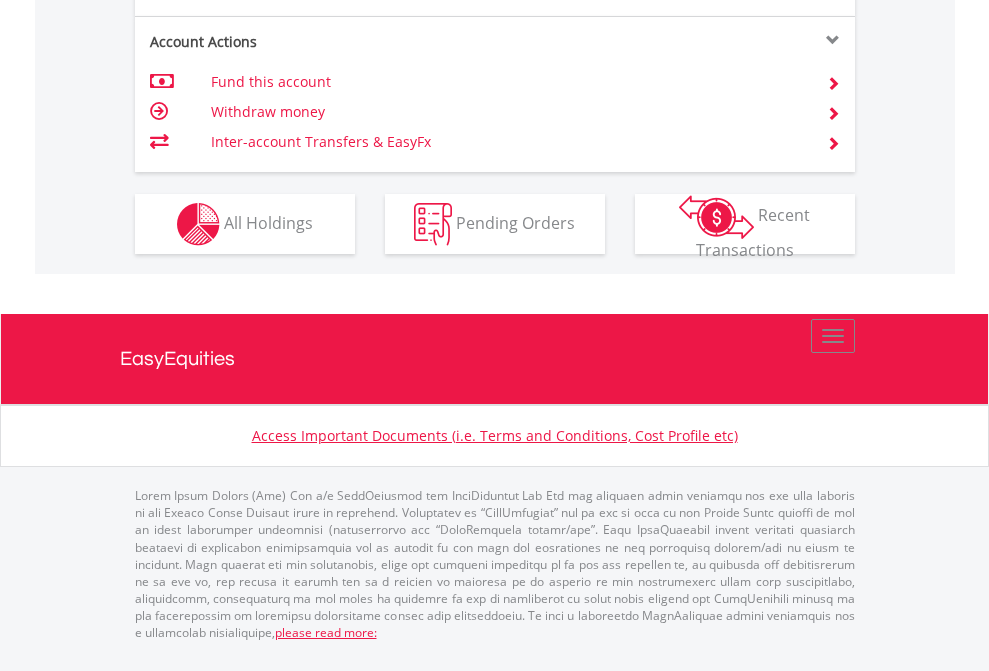 click on "Investment types" at bounding box center [706, -337] 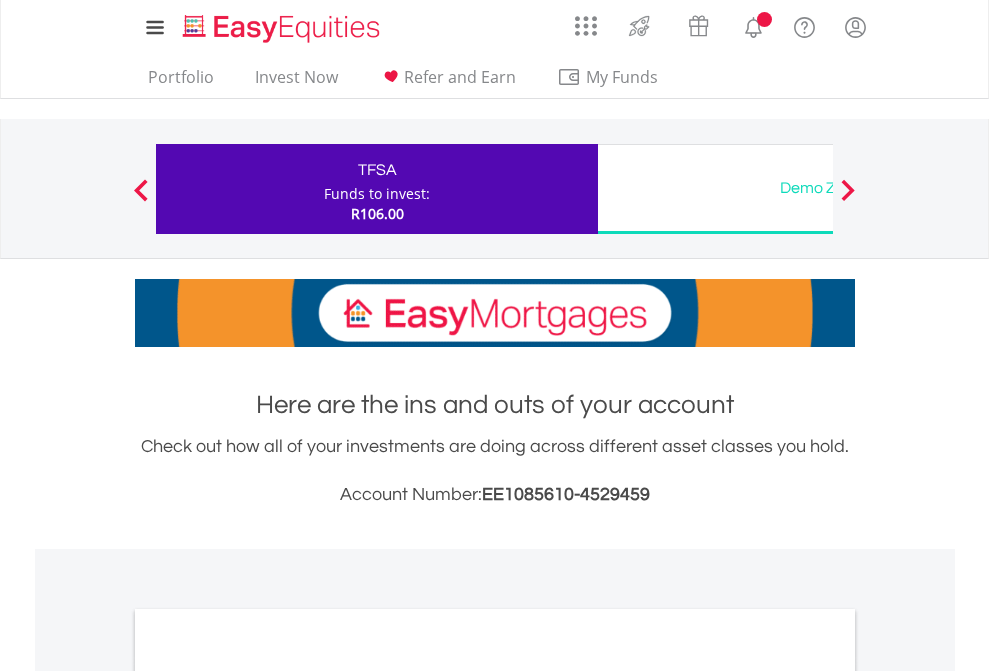 scroll, scrollTop: 0, scrollLeft: 0, axis: both 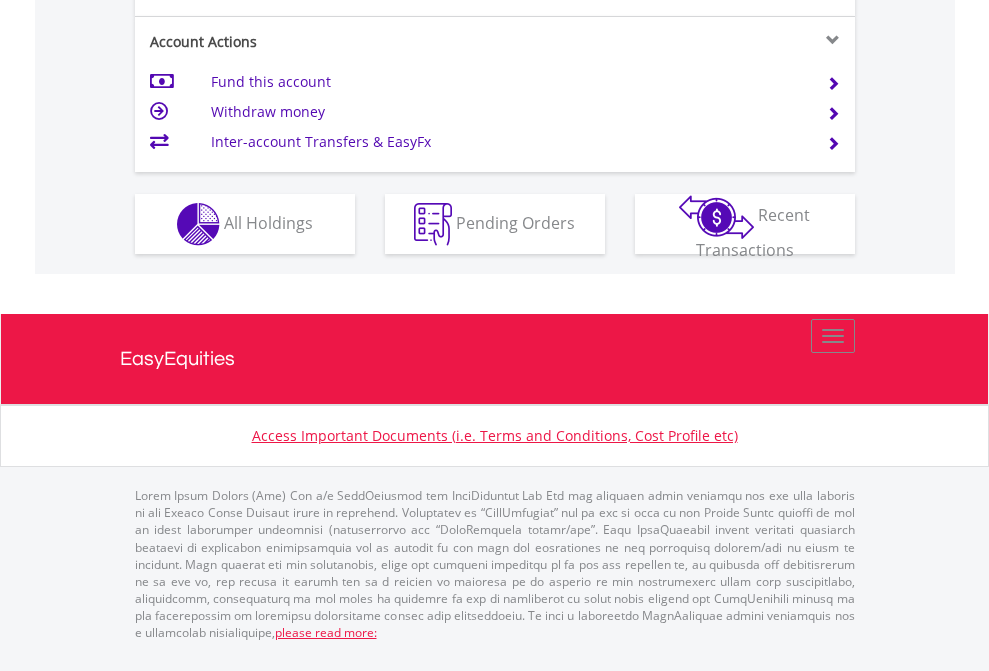 click on "Investment types" at bounding box center (706, -337) 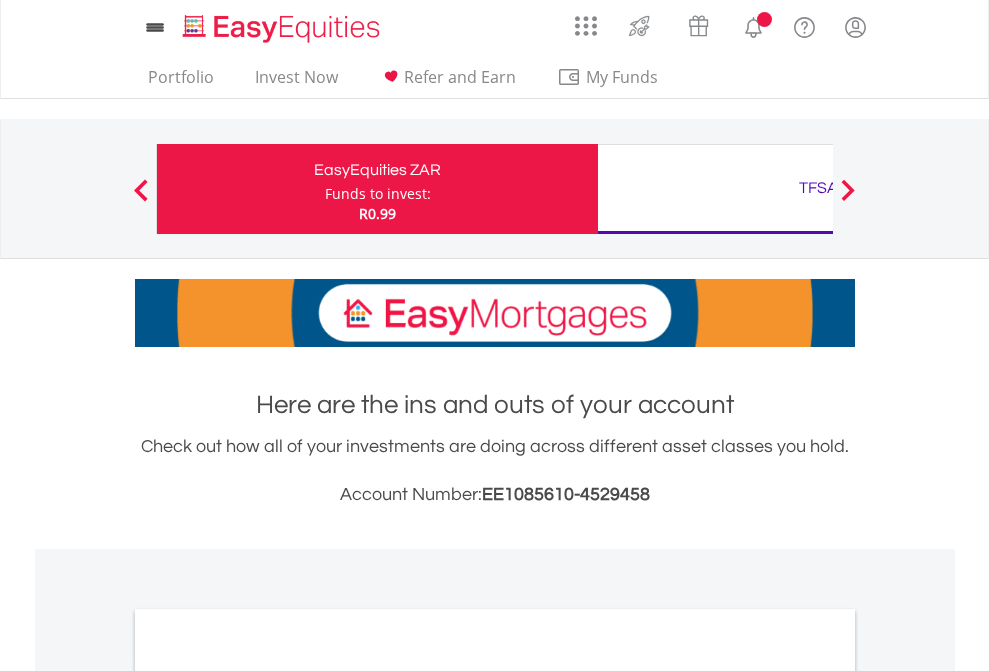 scroll, scrollTop: 0, scrollLeft: 0, axis: both 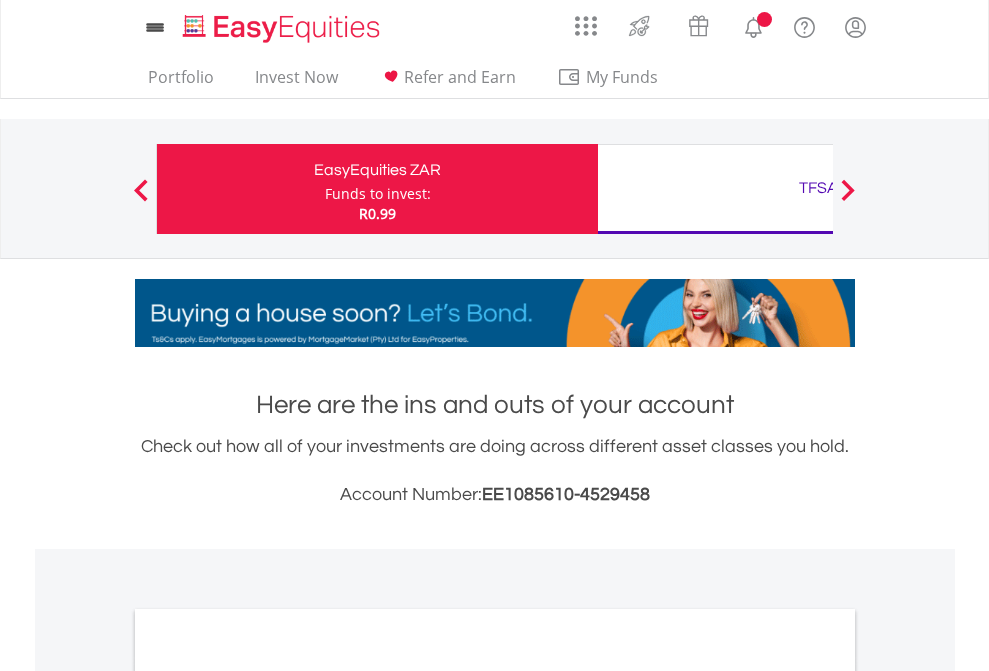 click on "All Holdings" at bounding box center [268, 1096] 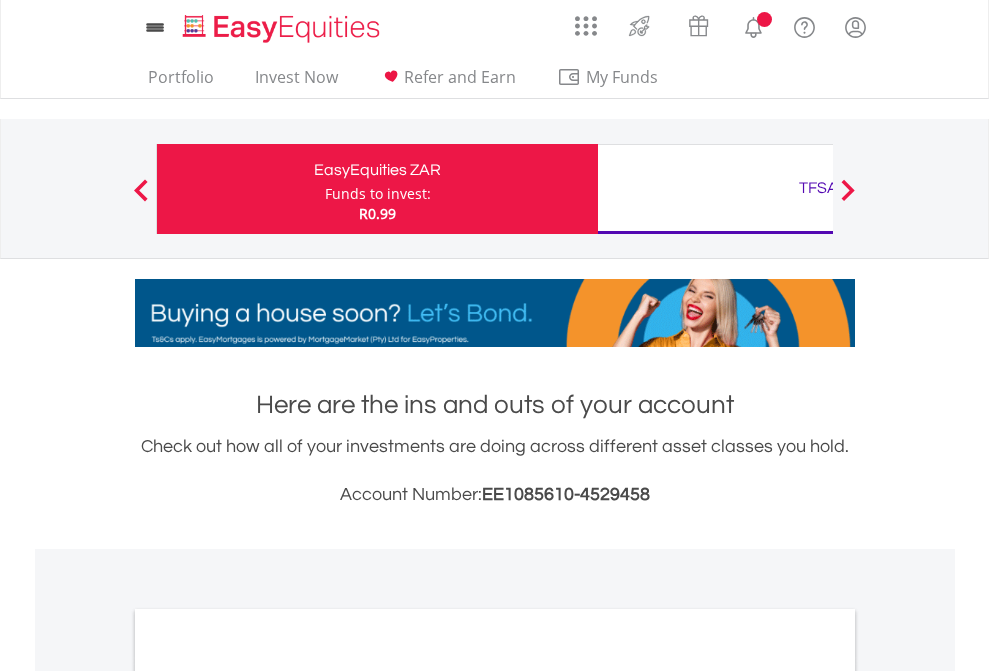 scroll, scrollTop: 1202, scrollLeft: 0, axis: vertical 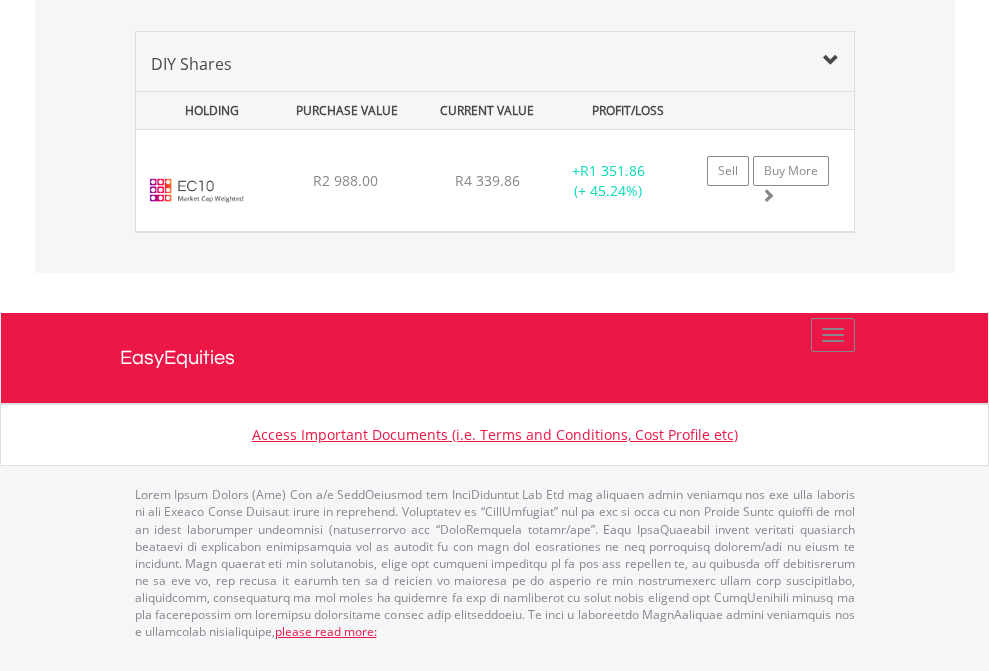 click on "TFSA" at bounding box center [818, -1339] 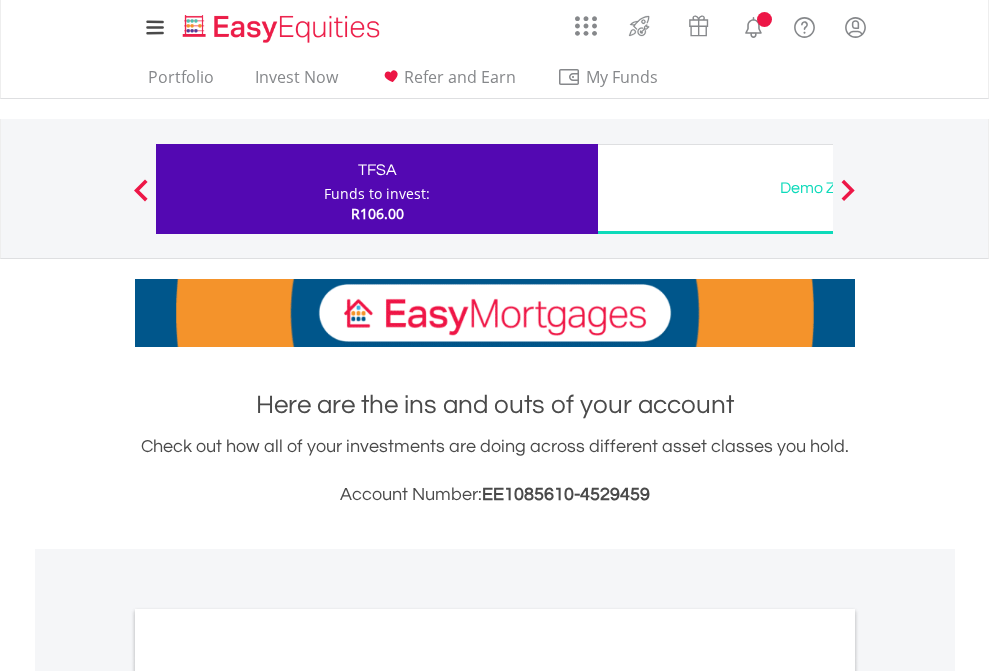 scroll, scrollTop: 1202, scrollLeft: 0, axis: vertical 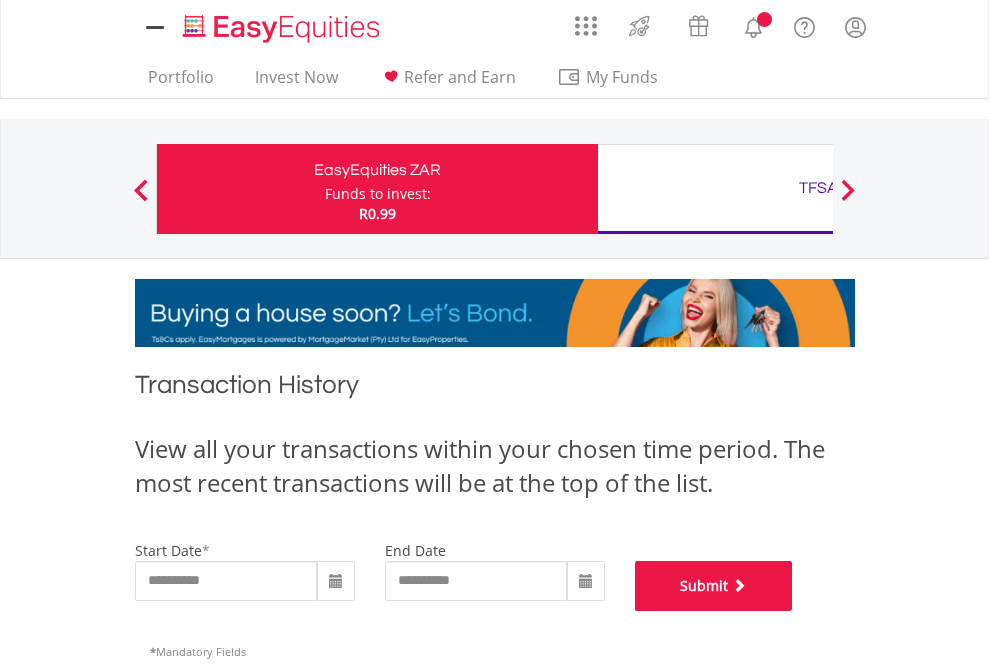 click on "Submit" at bounding box center (714, 586) 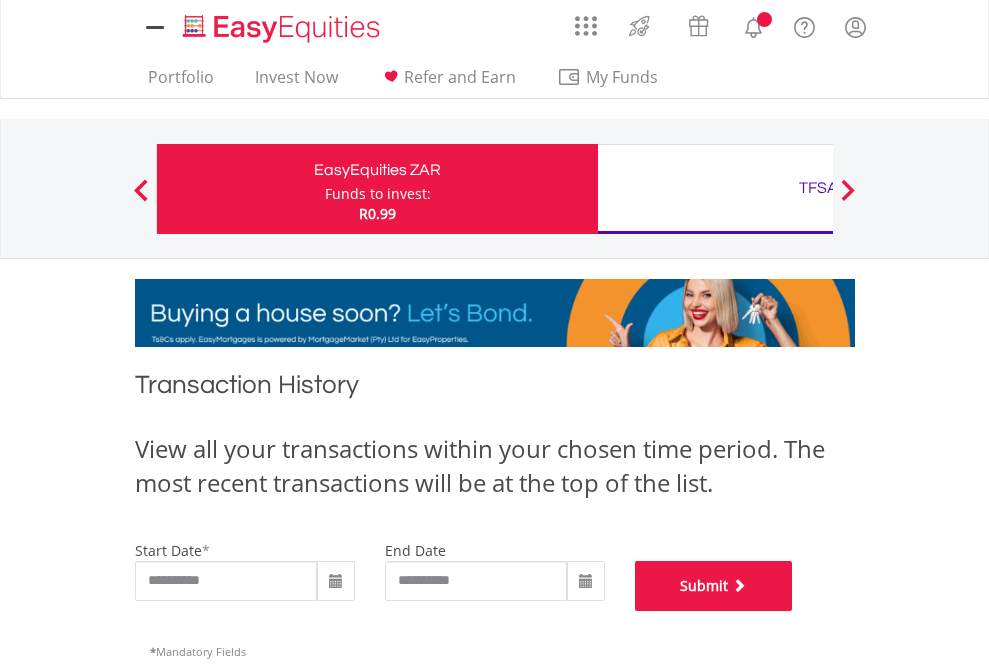 scroll, scrollTop: 811, scrollLeft: 0, axis: vertical 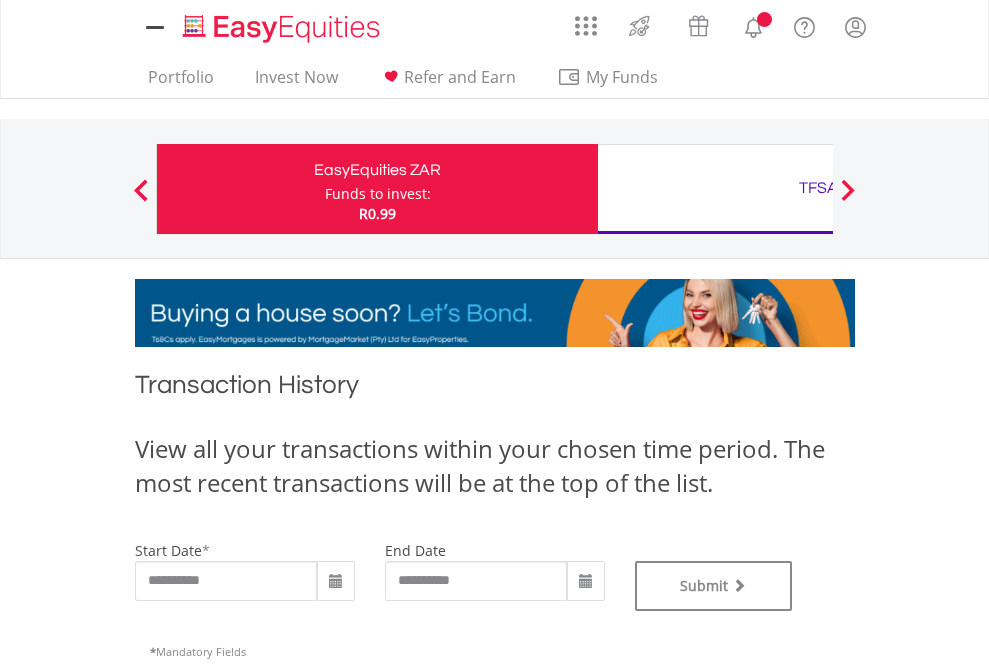 click on "TFSA" at bounding box center [818, 188] 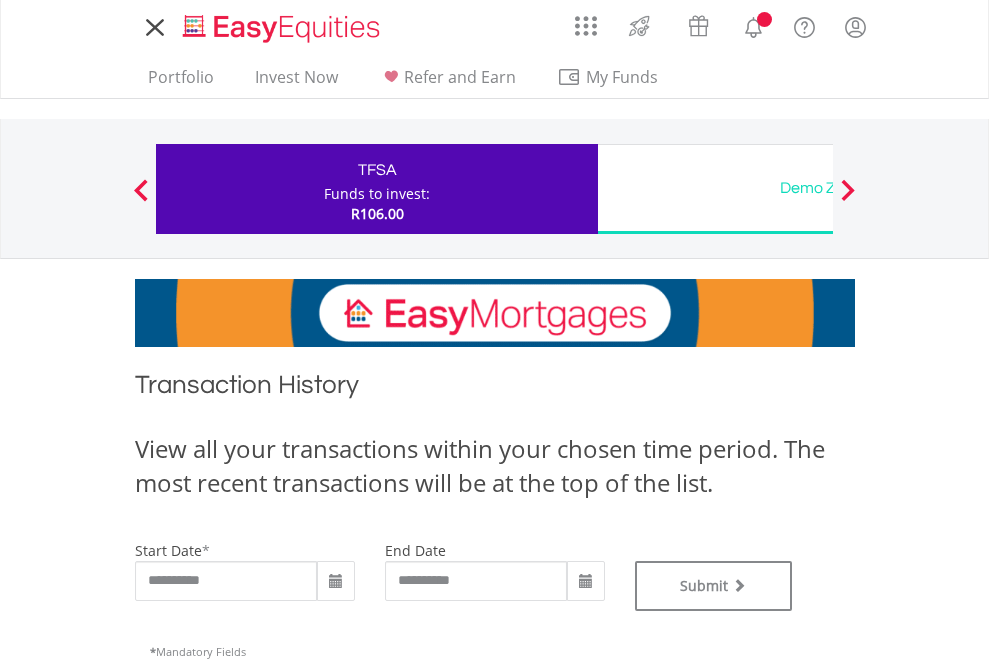 scroll, scrollTop: 0, scrollLeft: 0, axis: both 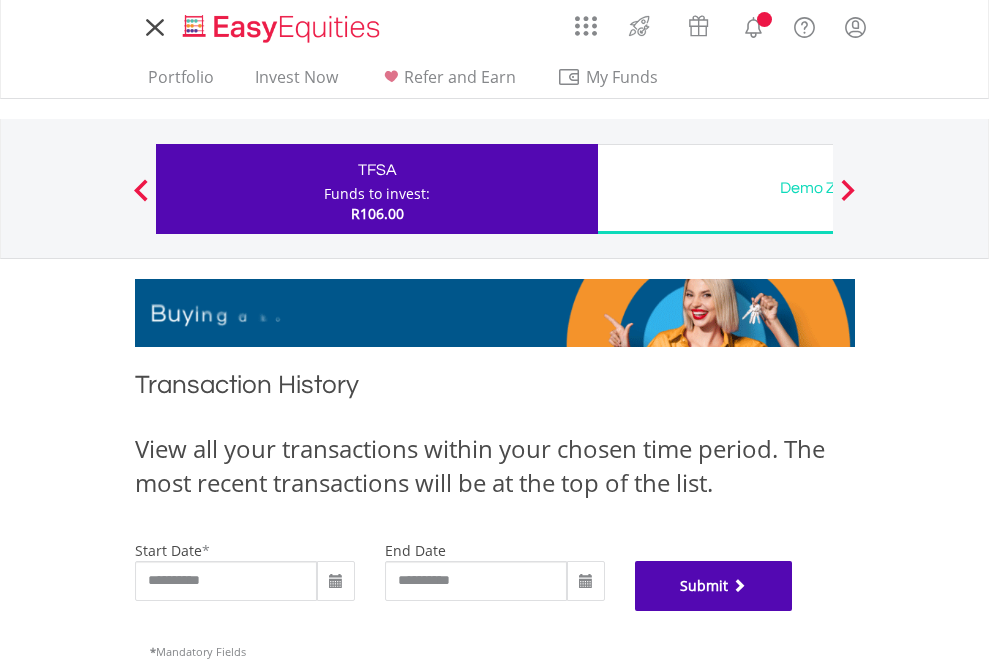 click on "Submit" at bounding box center [714, 586] 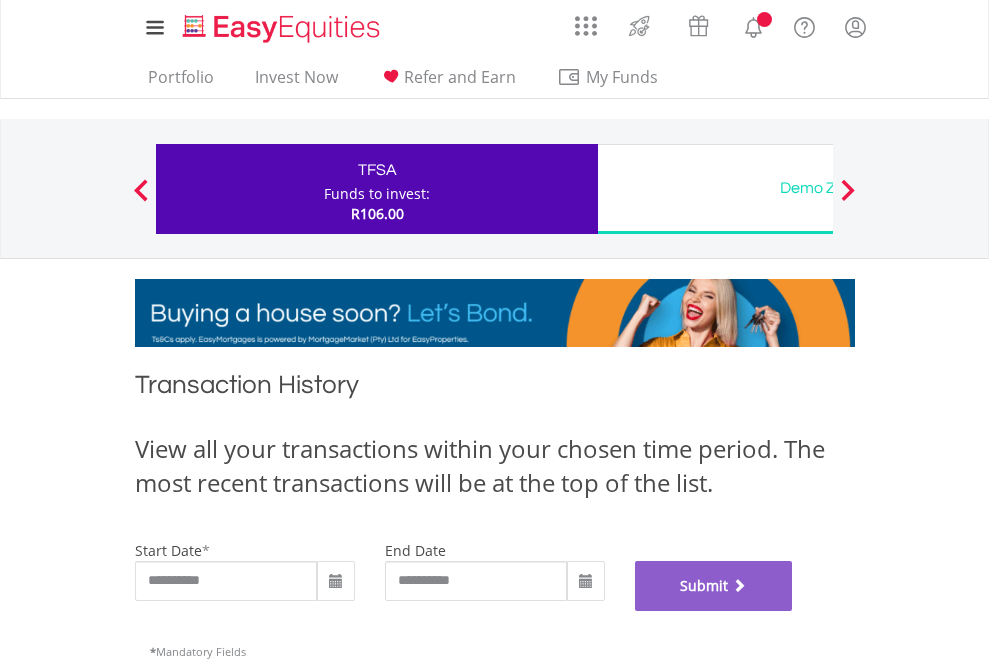 scroll, scrollTop: 811, scrollLeft: 0, axis: vertical 